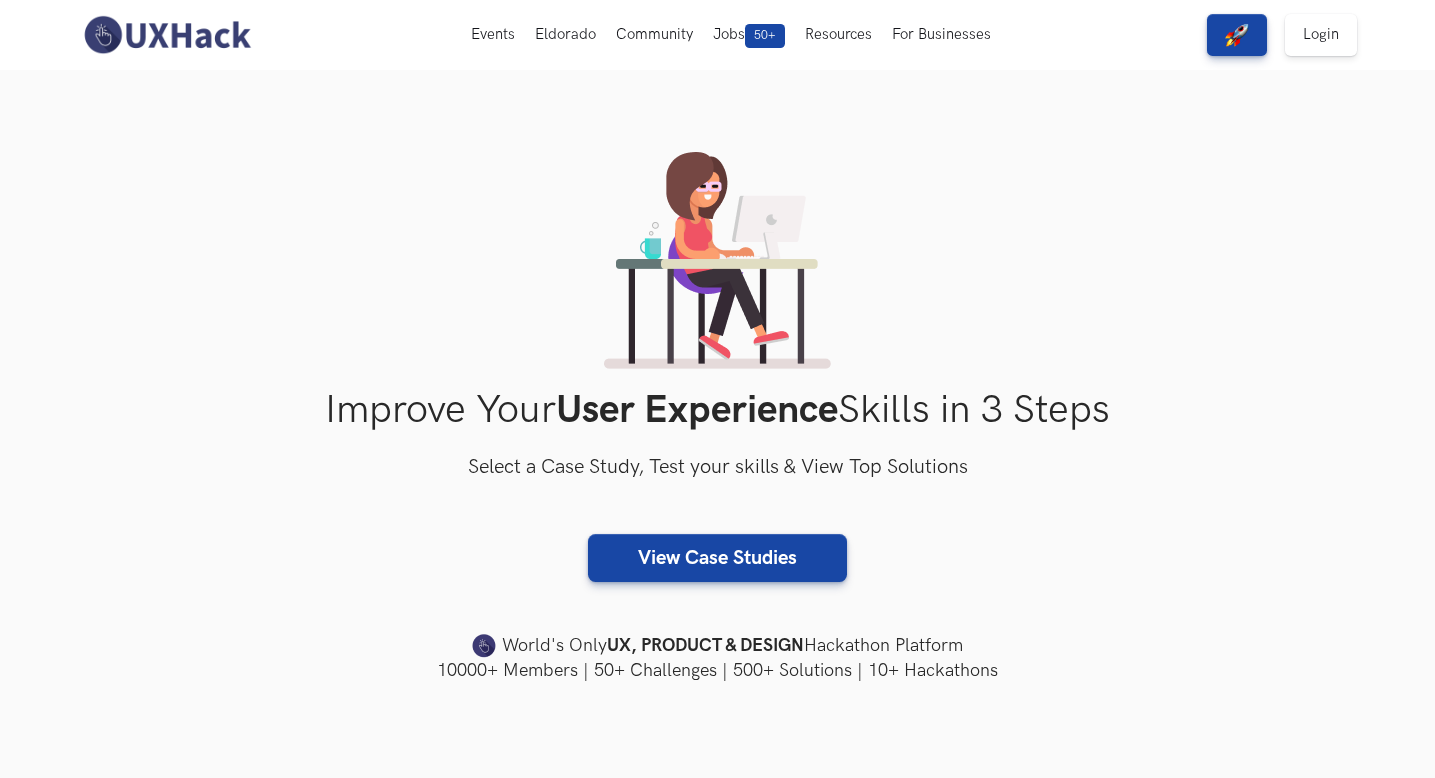 scroll, scrollTop: 0, scrollLeft: 0, axis: both 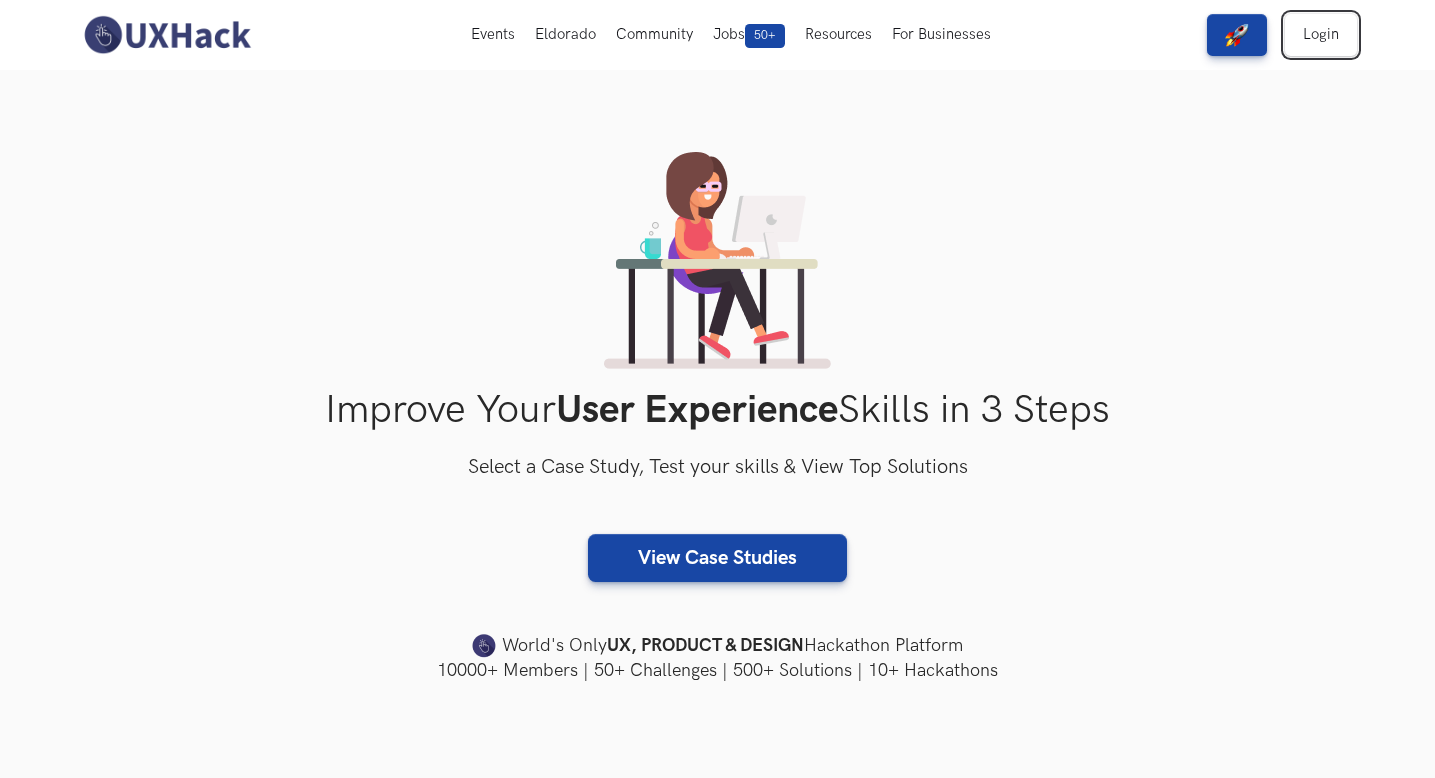 click on "Login" at bounding box center (1321, 35) 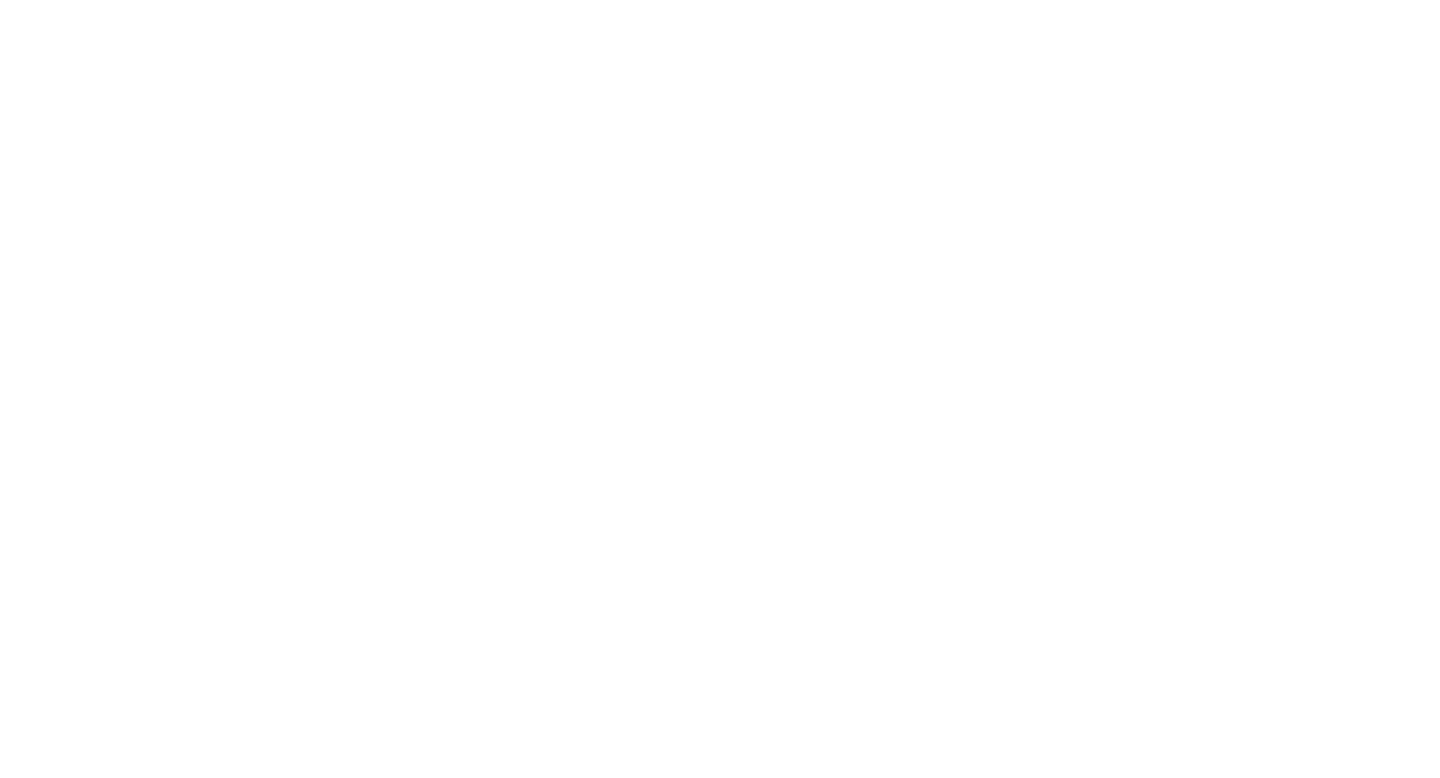 scroll, scrollTop: 0, scrollLeft: 0, axis: both 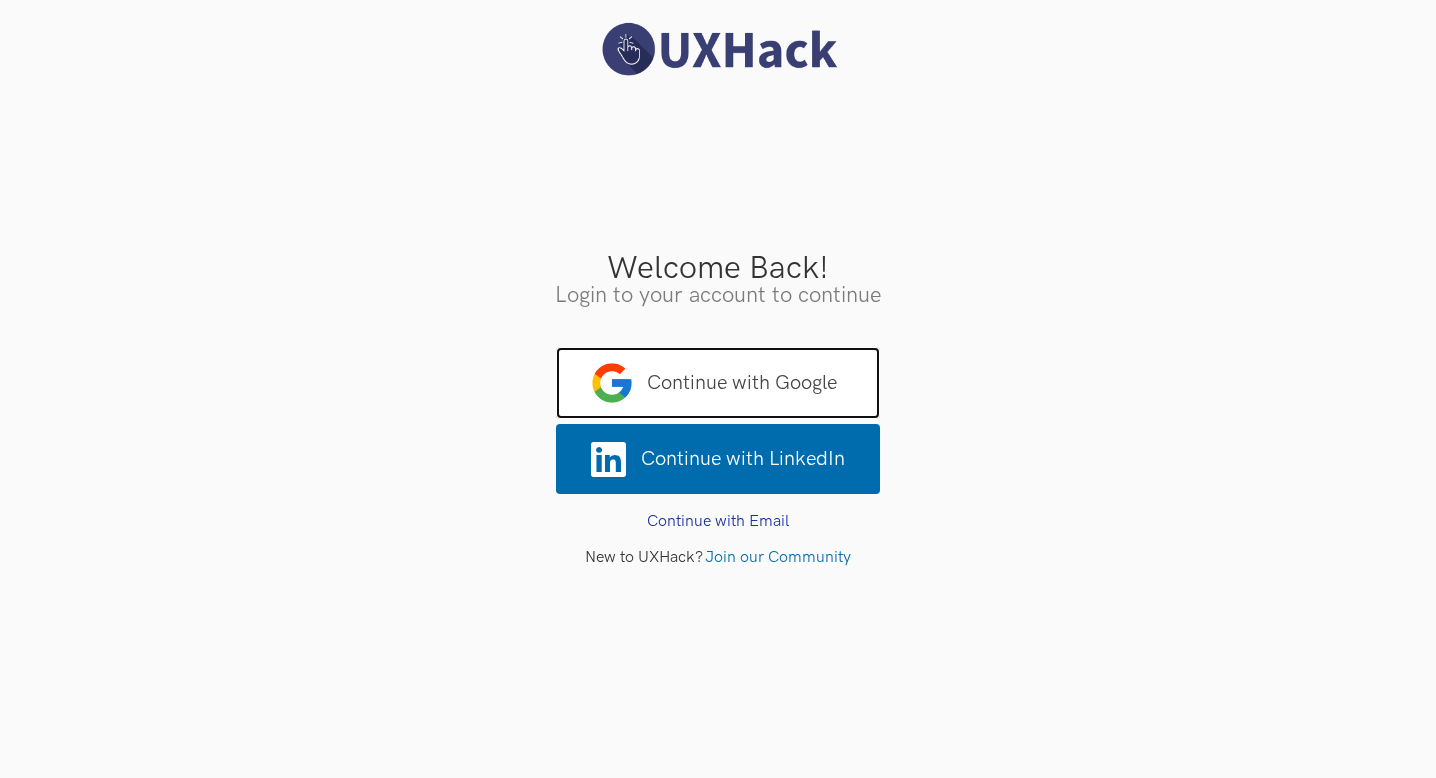 click on "Continue with Google" at bounding box center [718, 383] 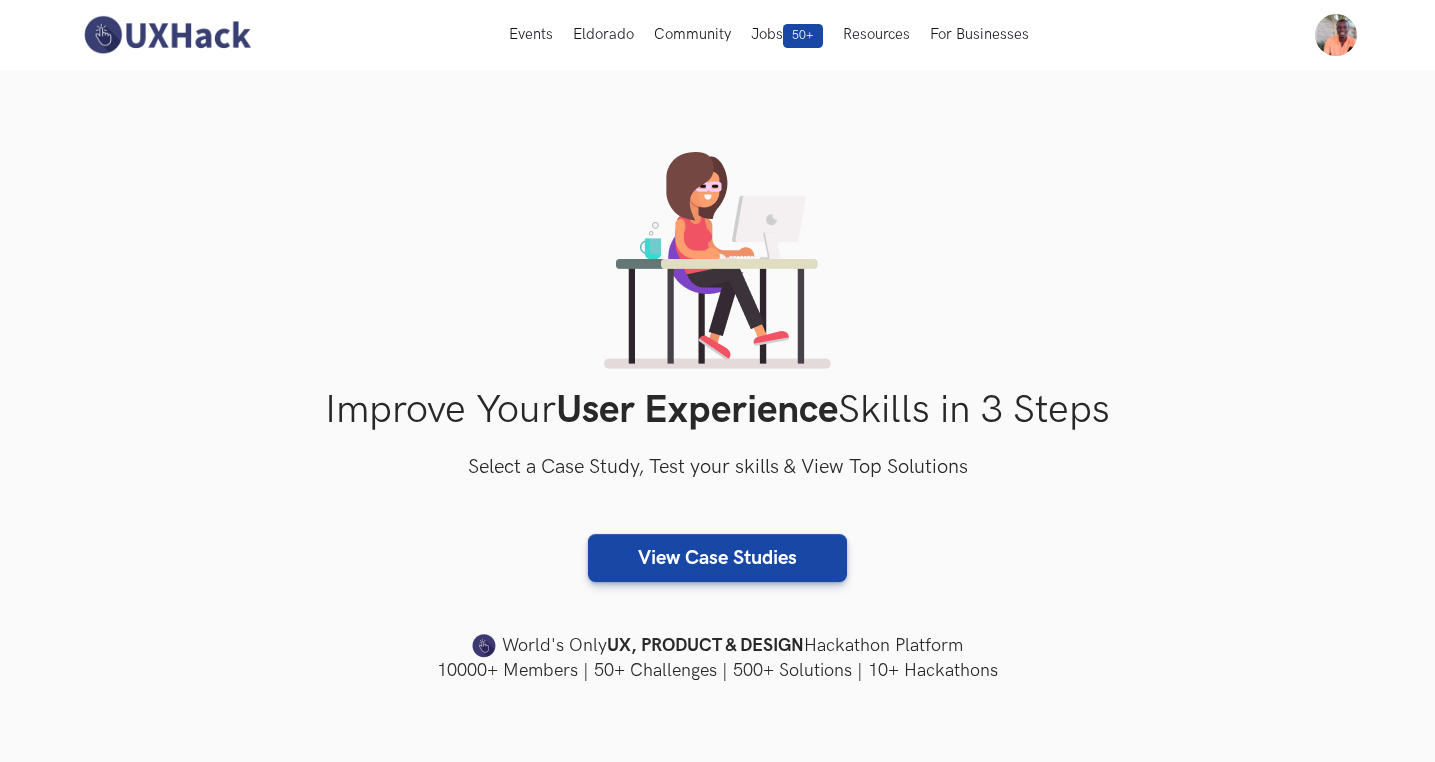 scroll, scrollTop: 0, scrollLeft: 0, axis: both 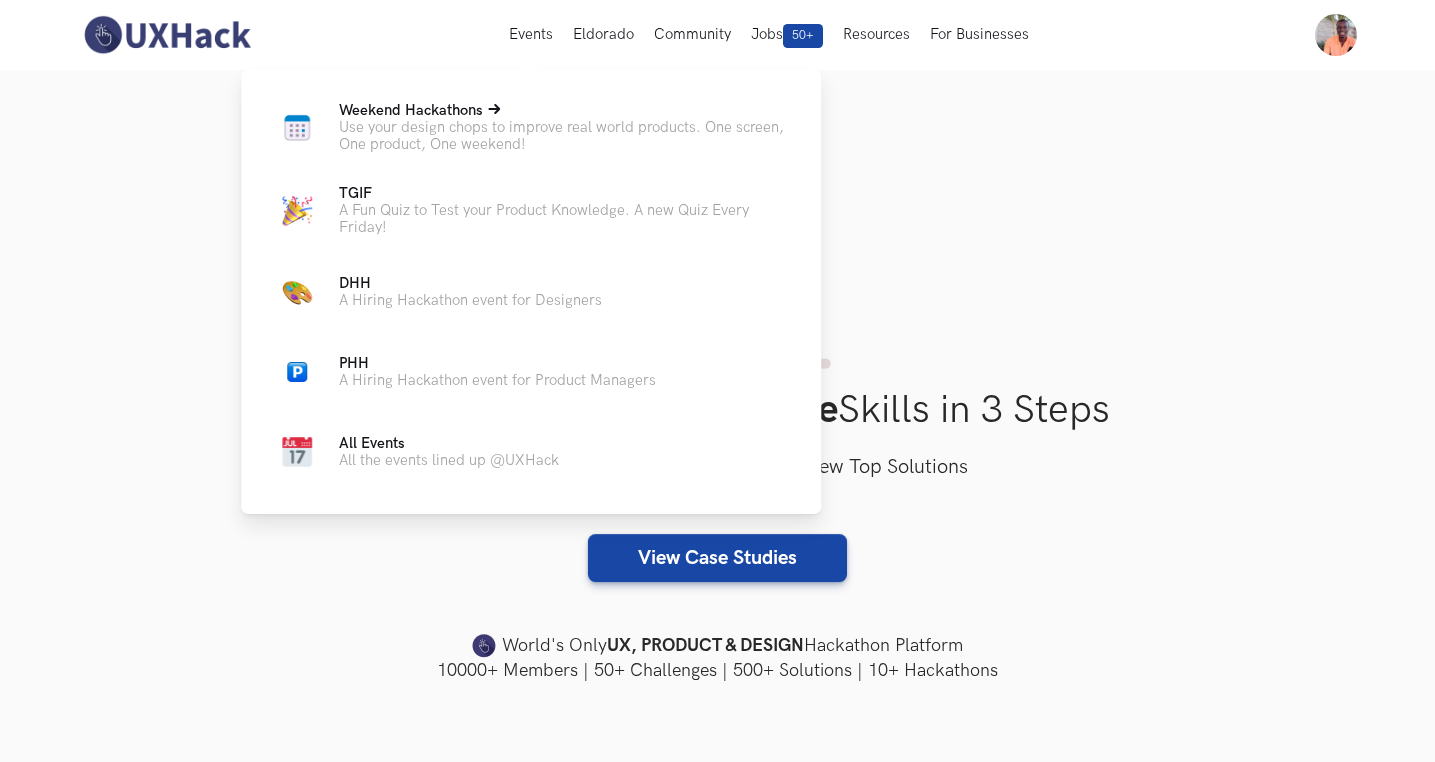 click on "Use your design chops to improve real world products. One screen, One product, One weekend!" at bounding box center (564, 136) 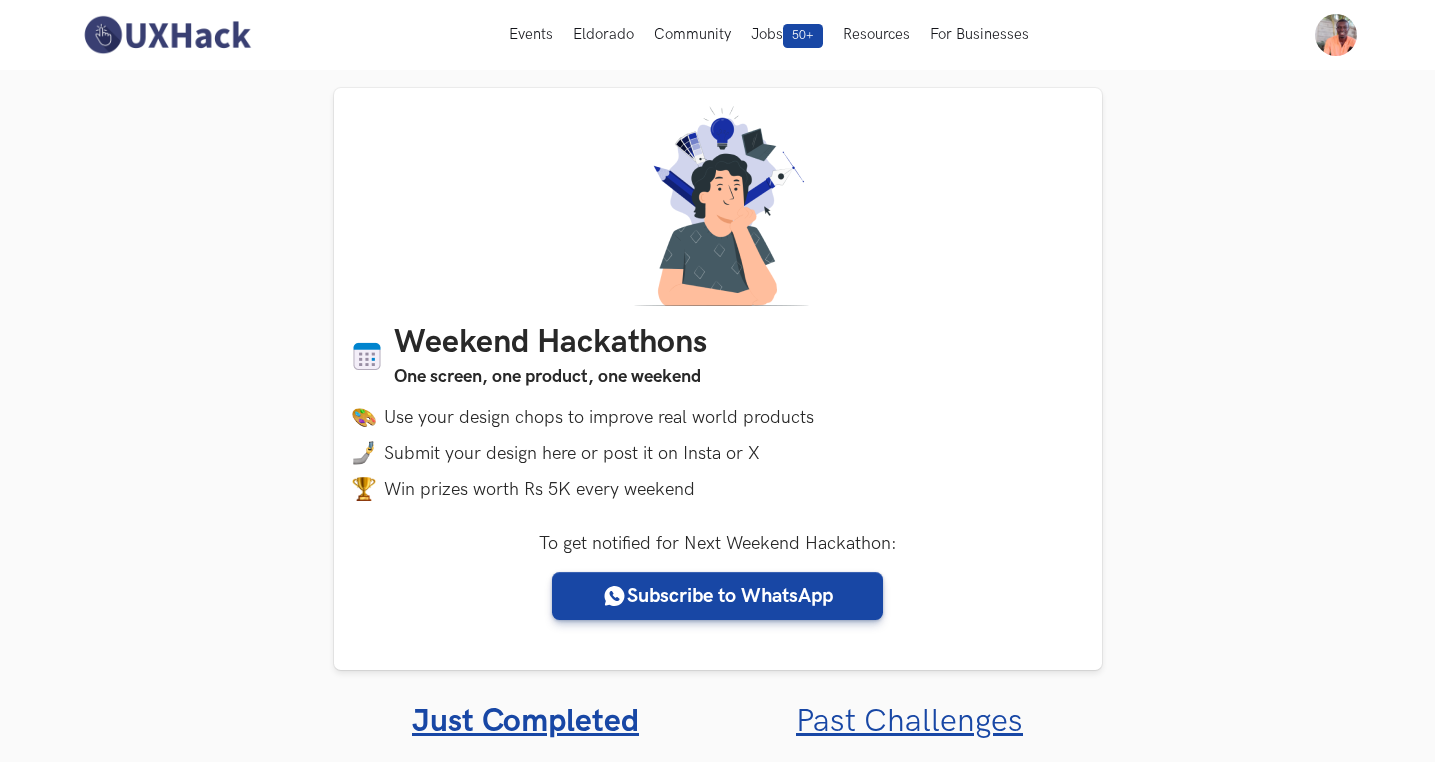 scroll, scrollTop: 0, scrollLeft: 0, axis: both 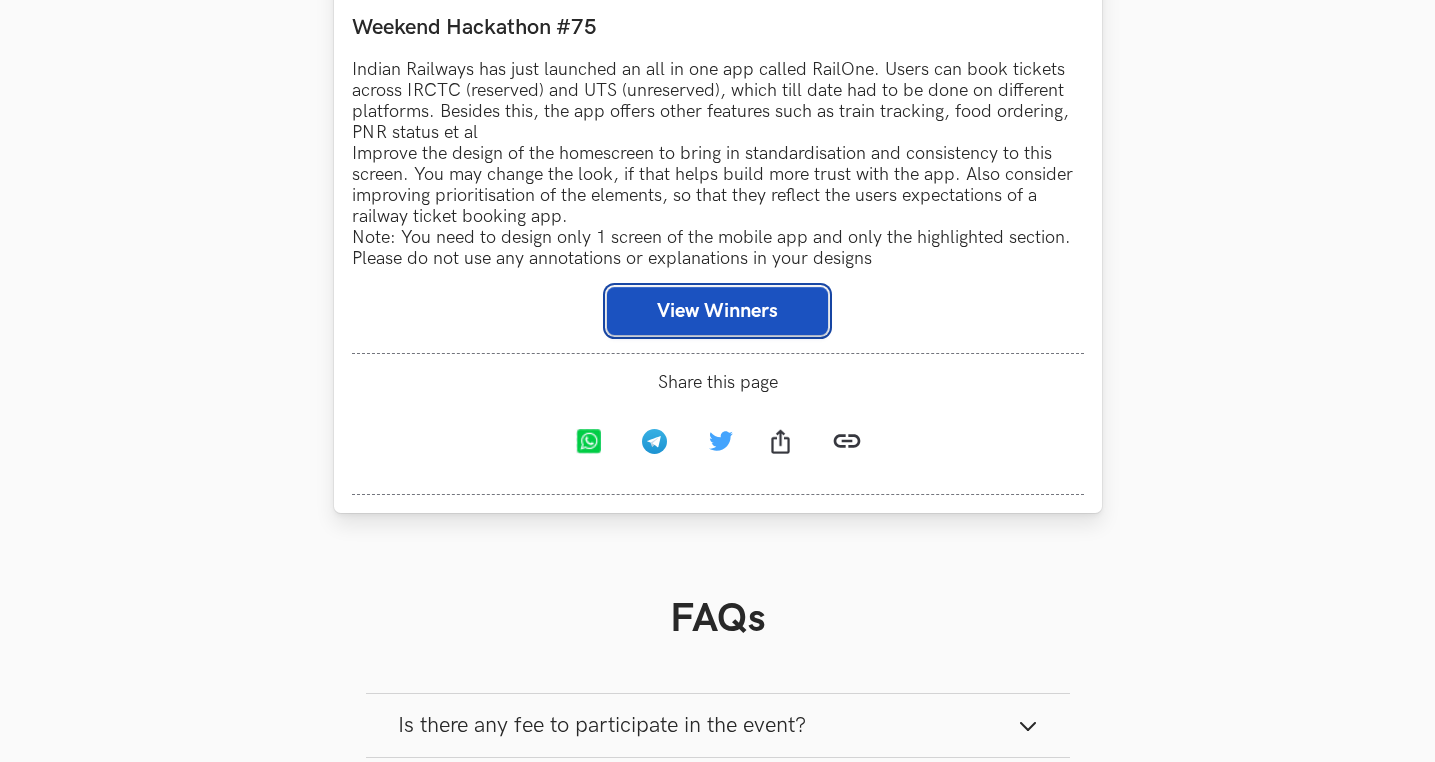 click on "View Winners" at bounding box center (717, 311) 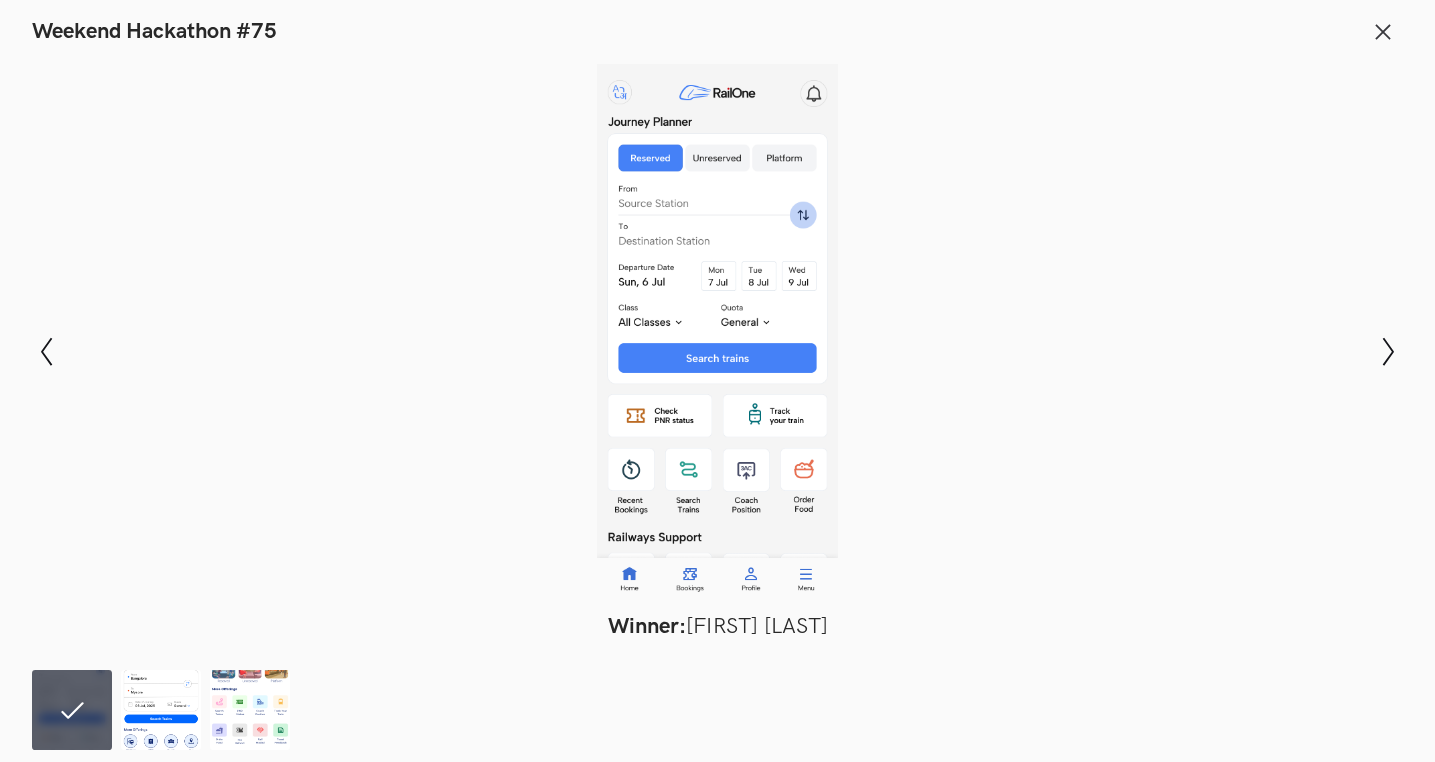 scroll, scrollTop: 1963, scrollLeft: 0, axis: vertical 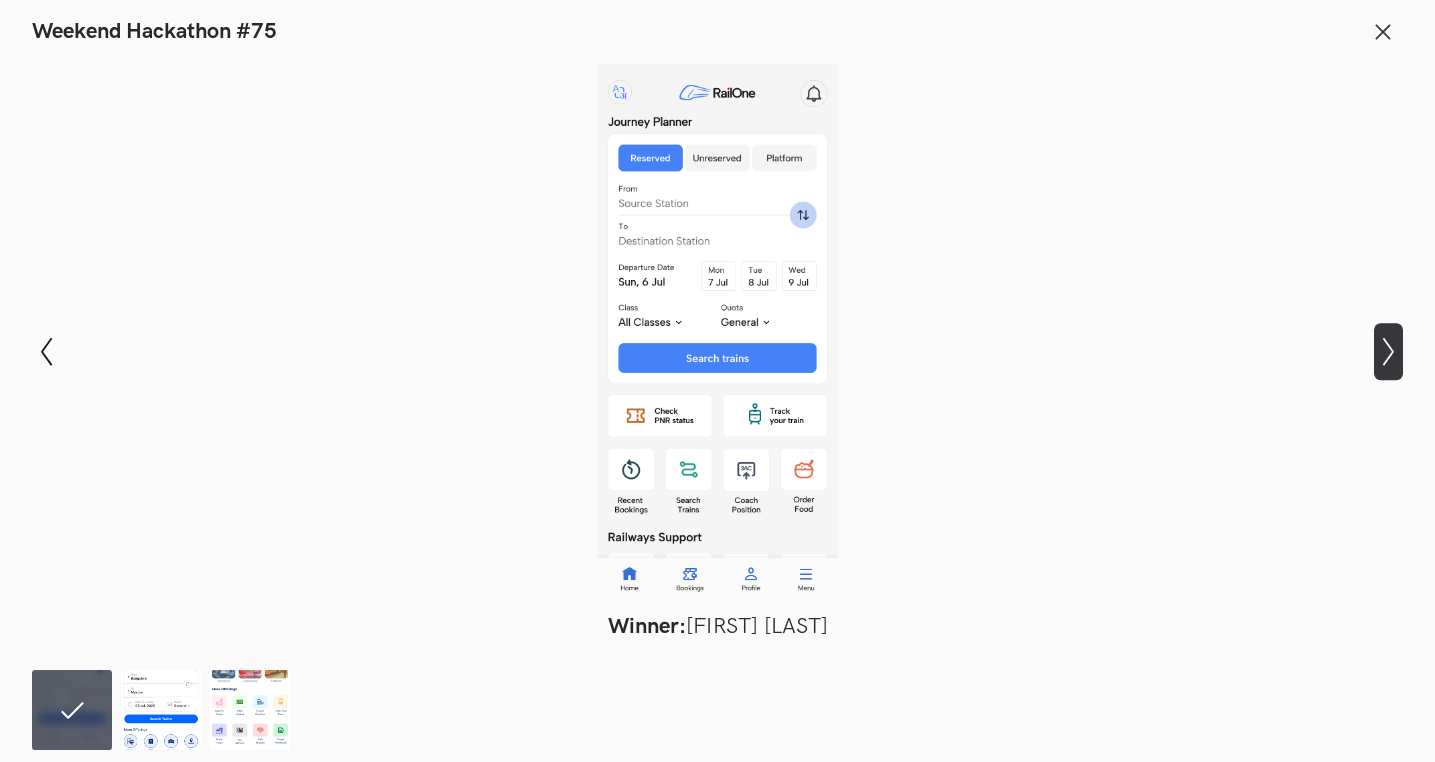 click on "Show next slide" at bounding box center (46, 351) 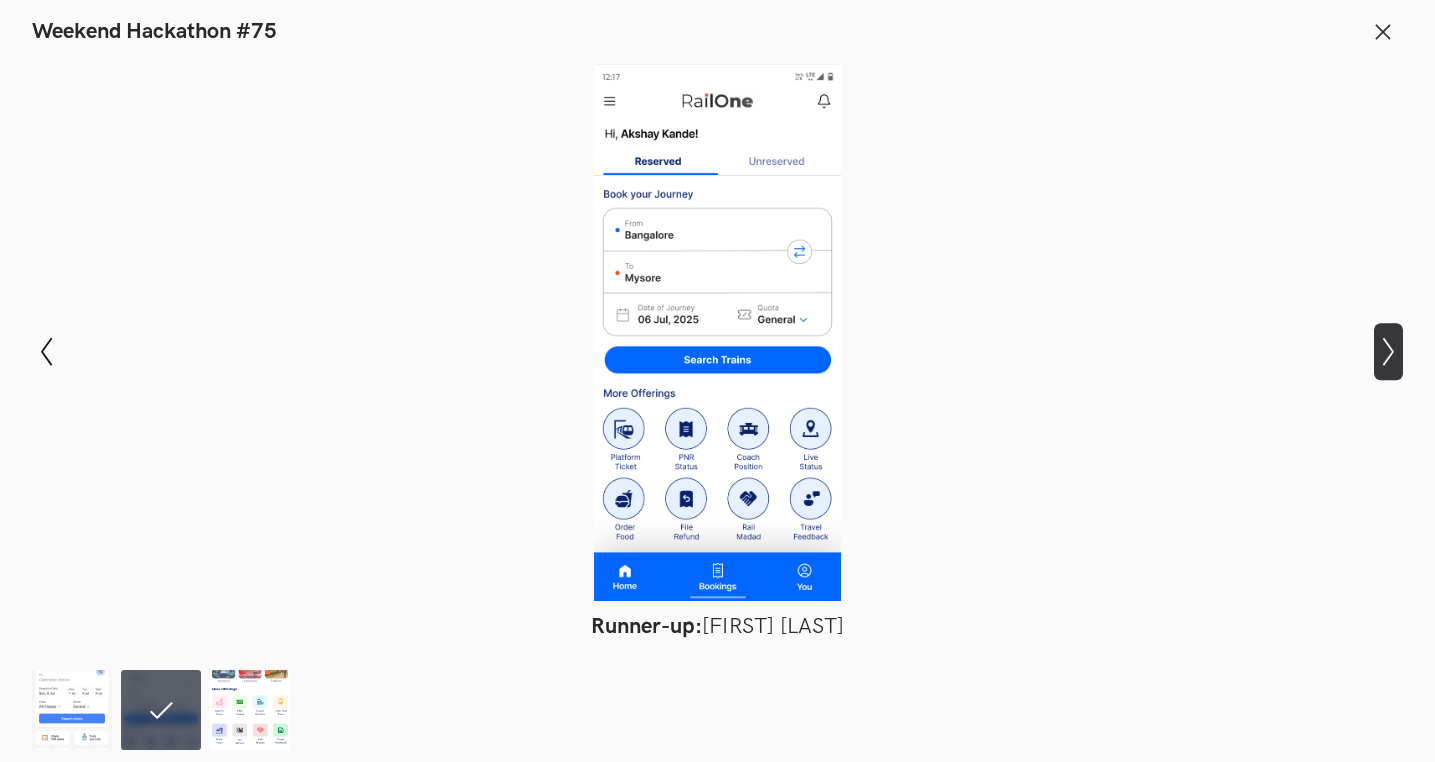 click on "Show next slide" at bounding box center (46, 351) 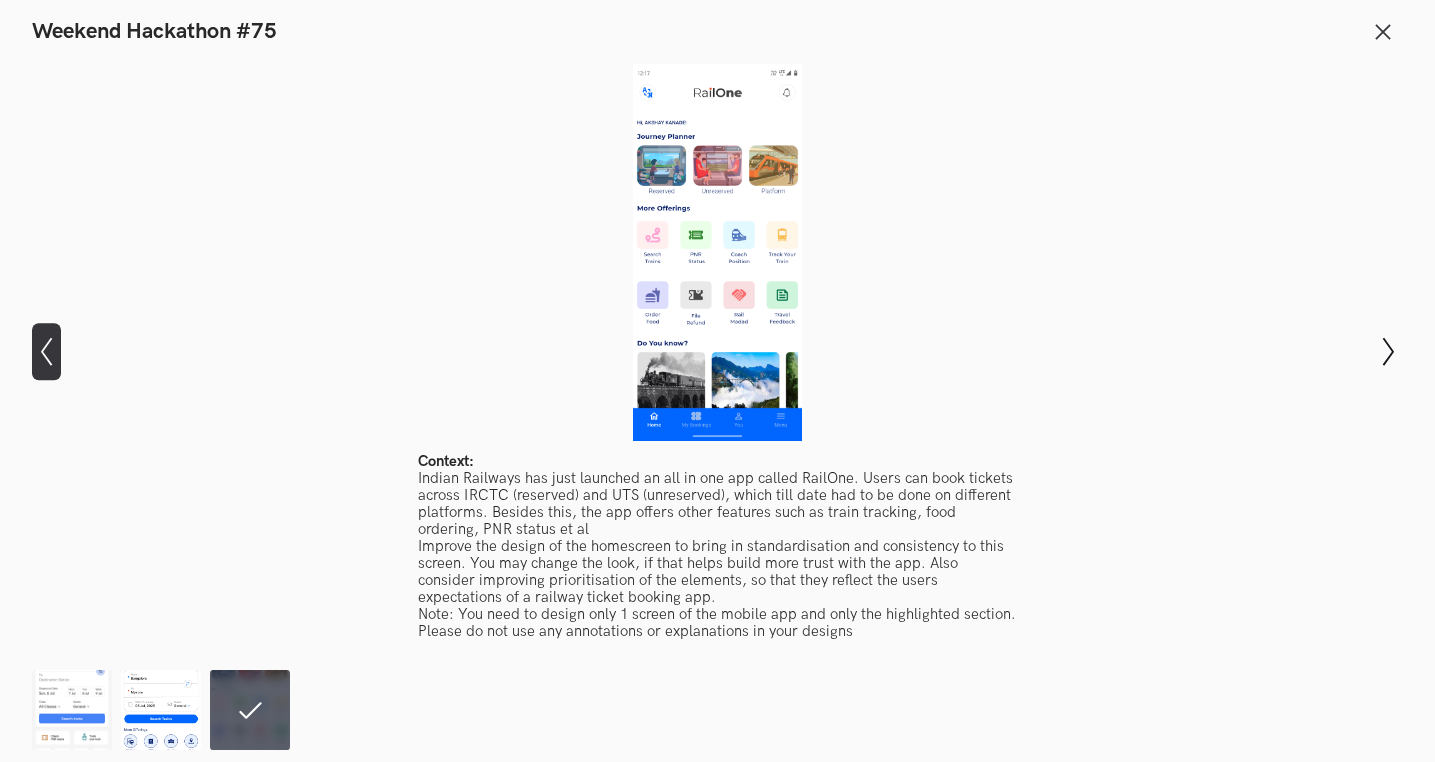 click at bounding box center (46, 352) 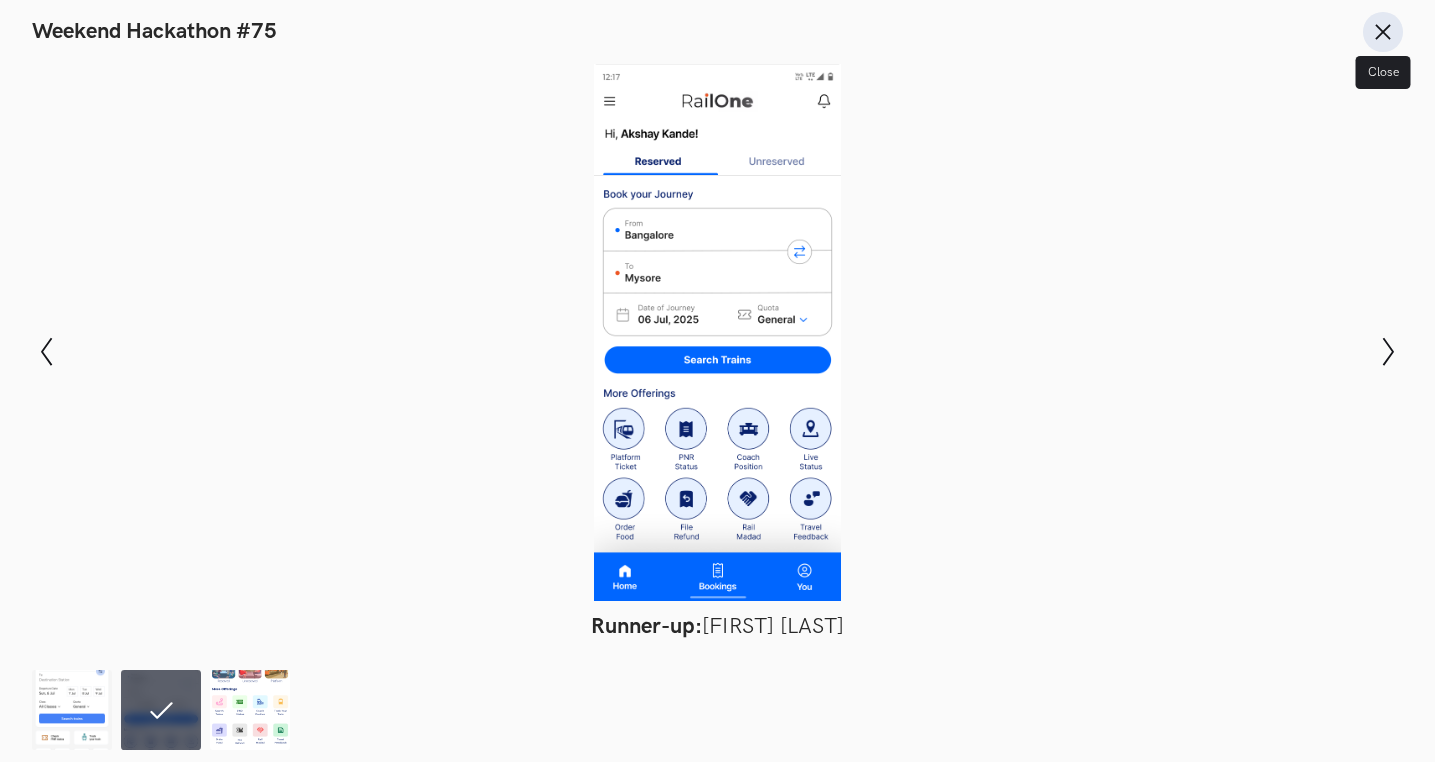 click at bounding box center (1383, 31) 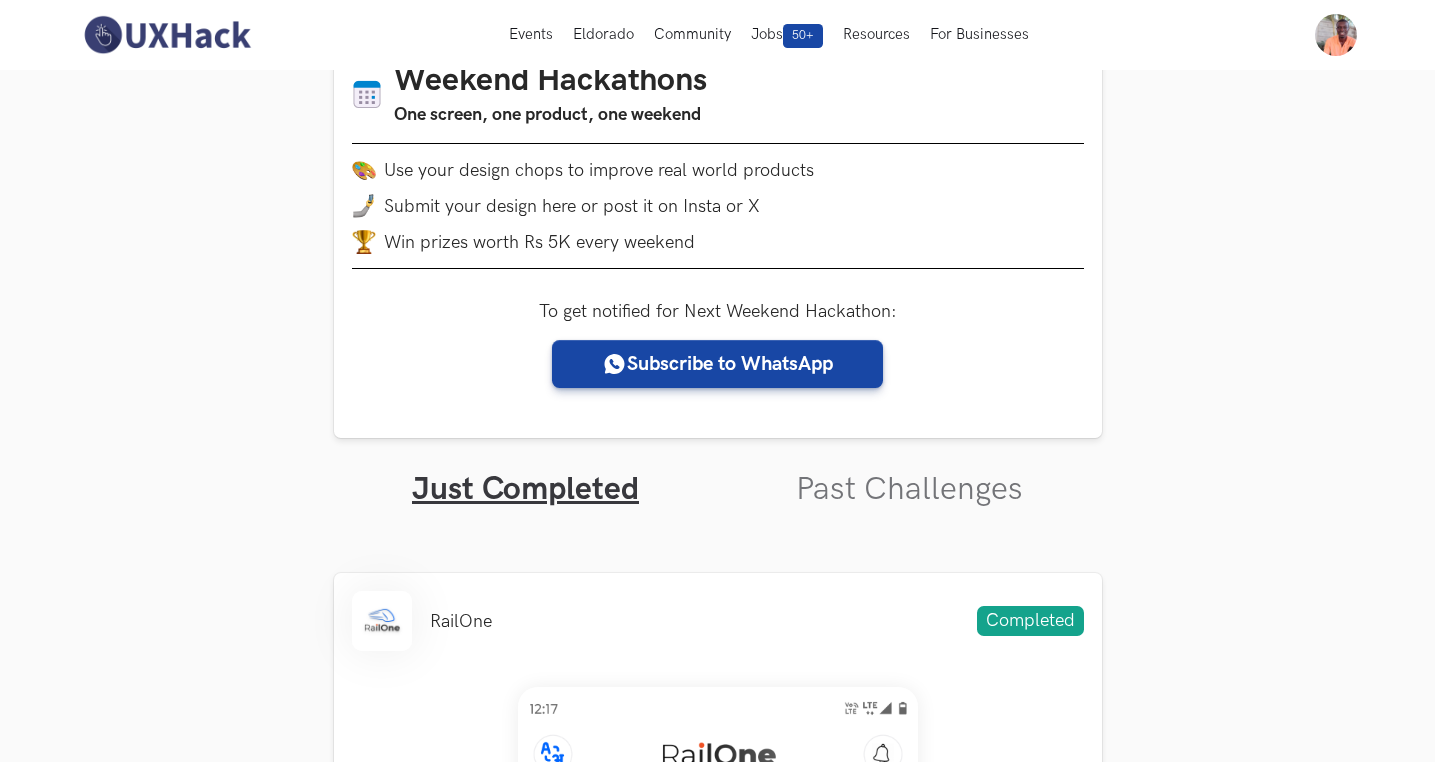 scroll, scrollTop: 254, scrollLeft: 0, axis: vertical 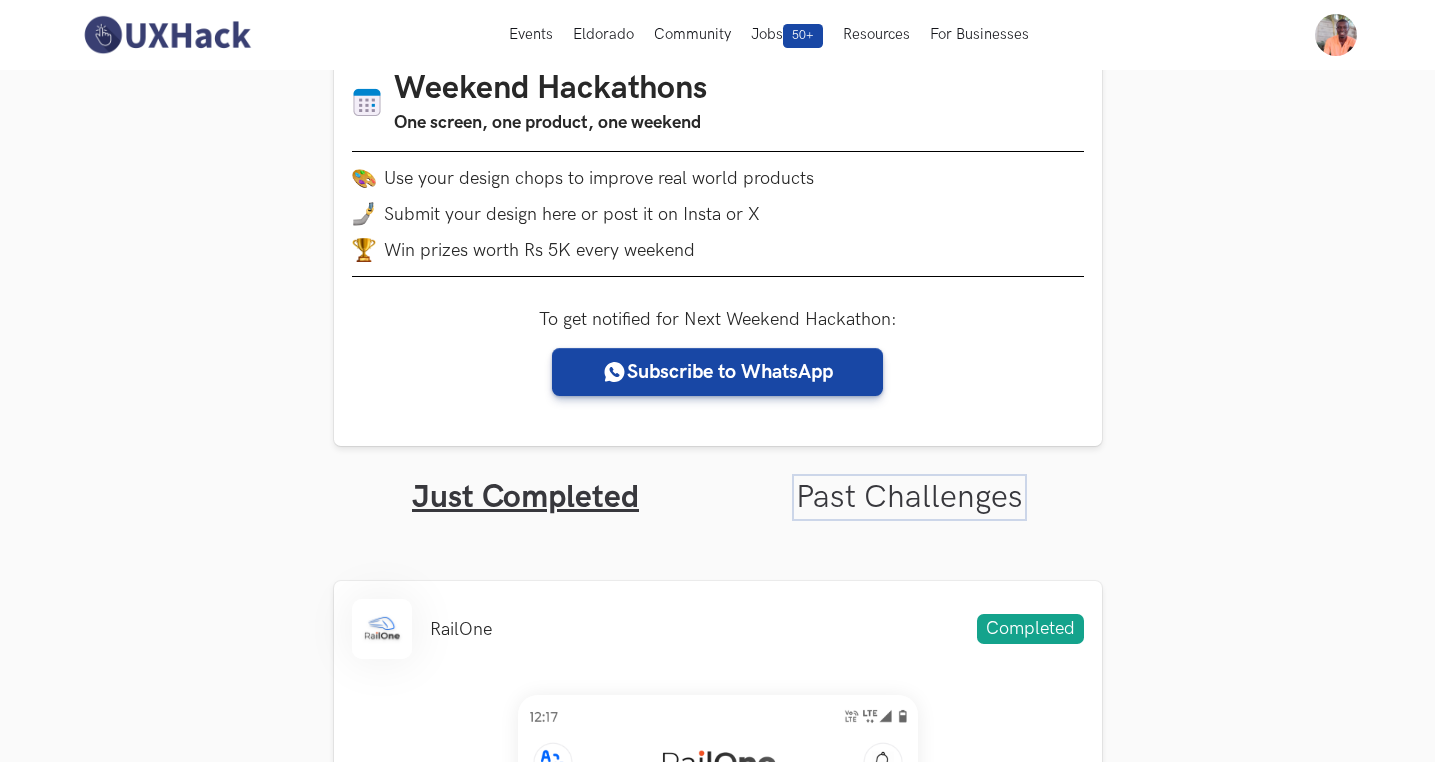 click on "Past Challenges" at bounding box center [909, 497] 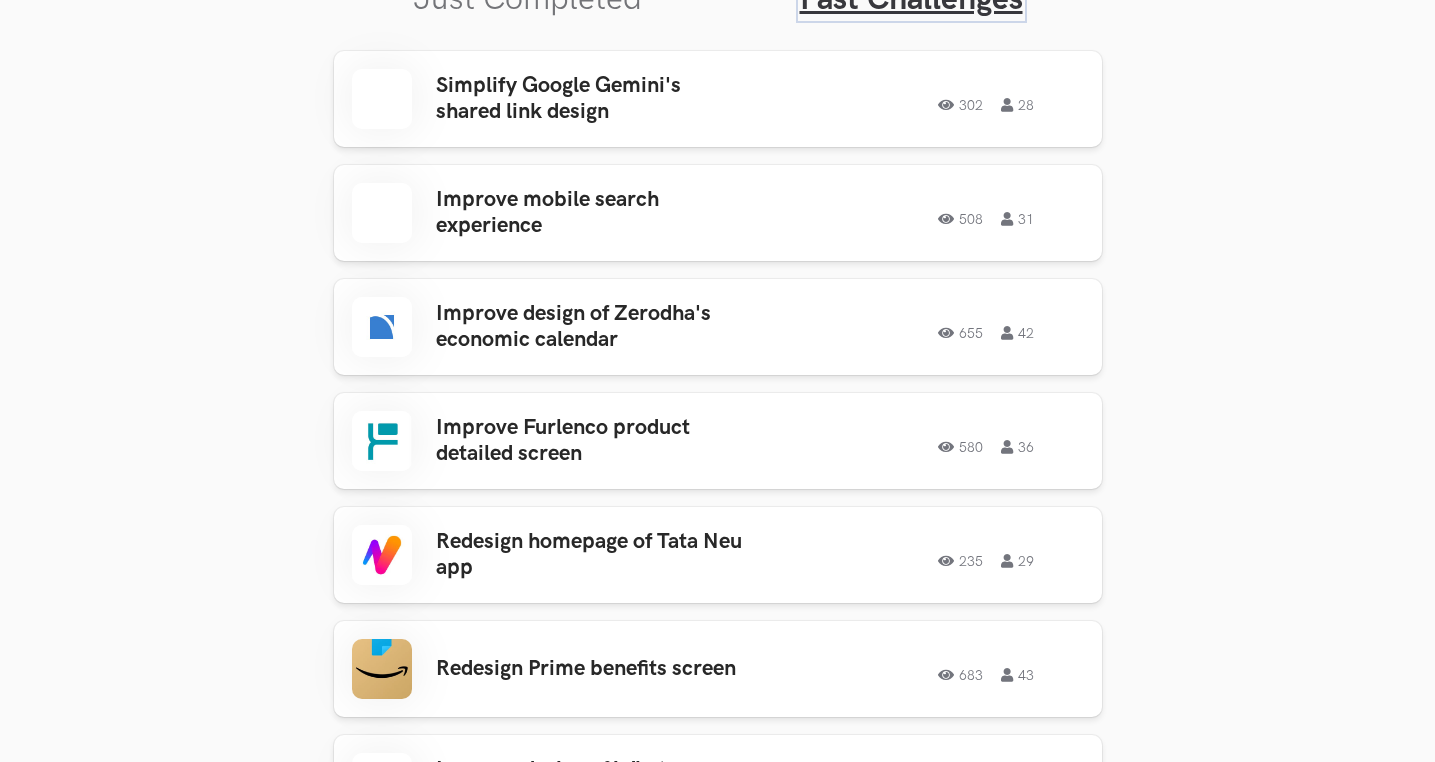 scroll, scrollTop: 760, scrollLeft: 0, axis: vertical 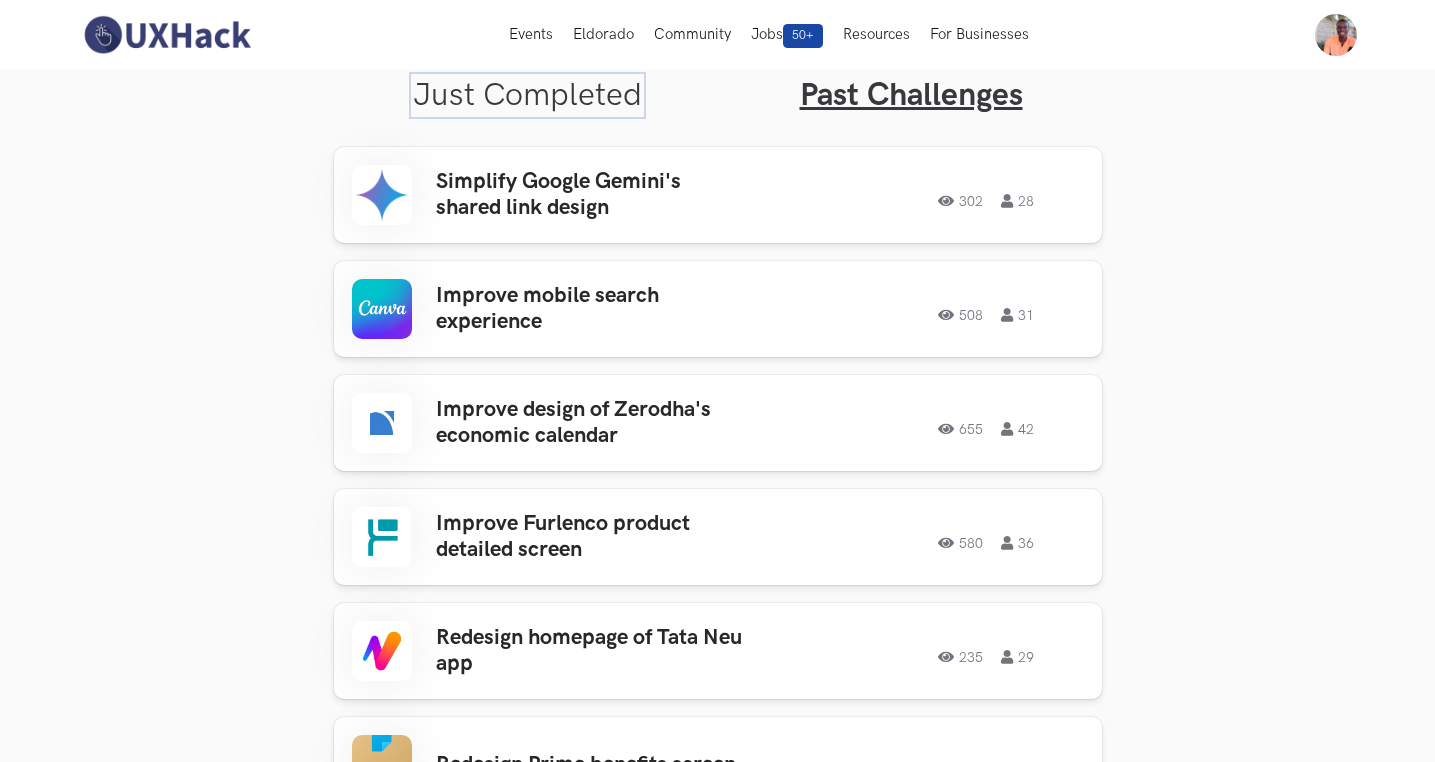 click on "Just Completed" at bounding box center [527, 95] 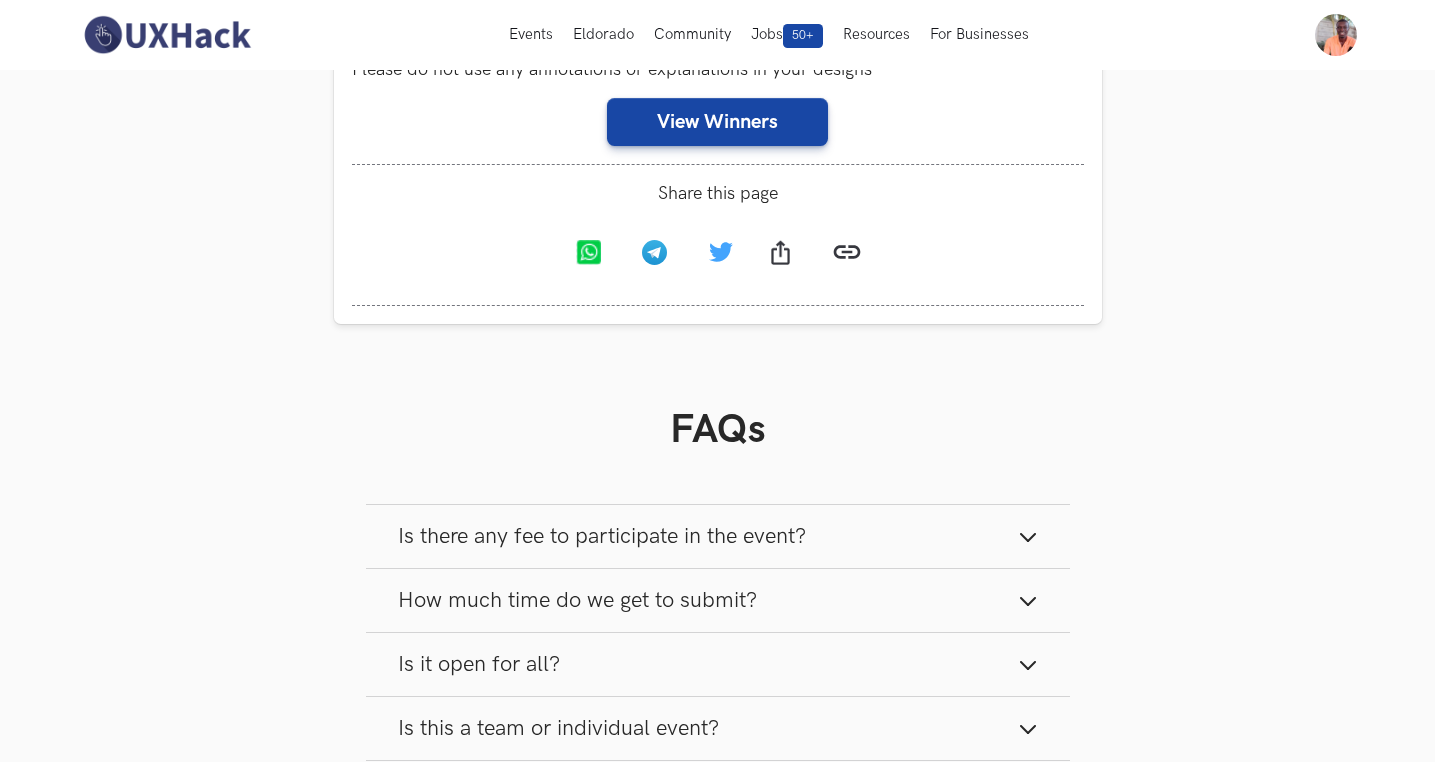 scroll, scrollTop: 2022, scrollLeft: 0, axis: vertical 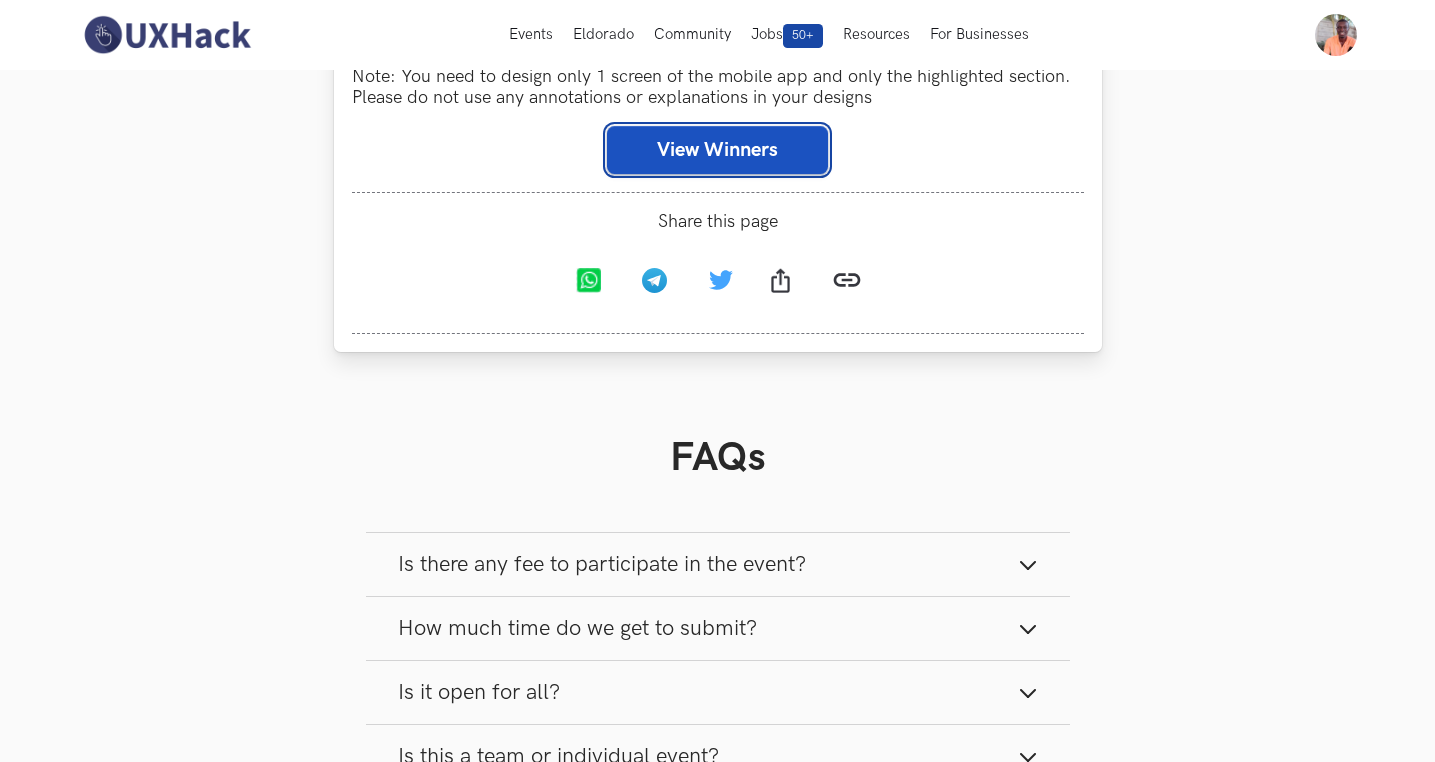 click on "View Winners" at bounding box center [717, 150] 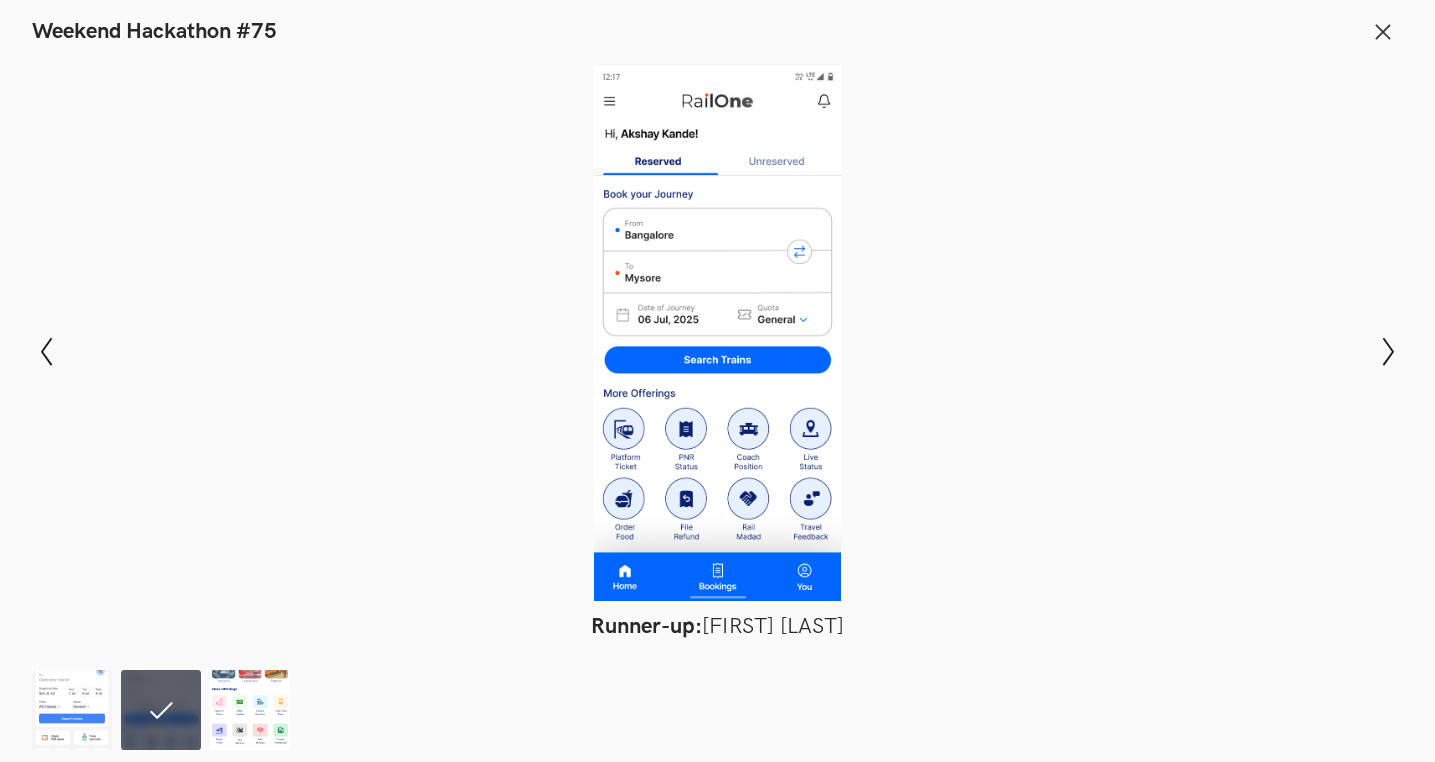 scroll, scrollTop: 2168, scrollLeft: 0, axis: vertical 